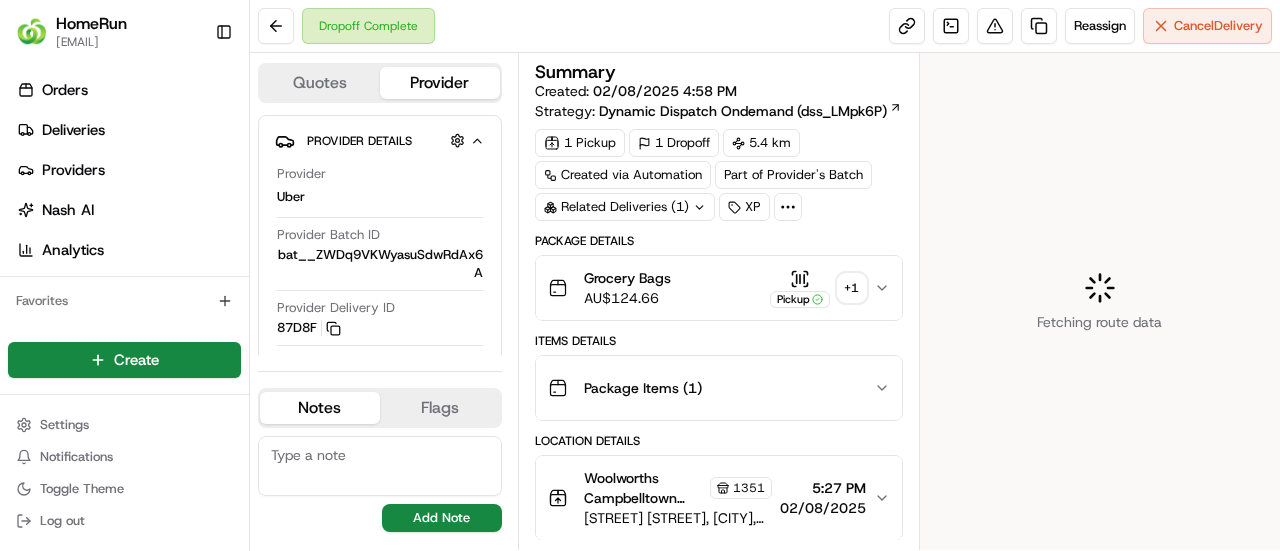 scroll, scrollTop: 0, scrollLeft: 0, axis: both 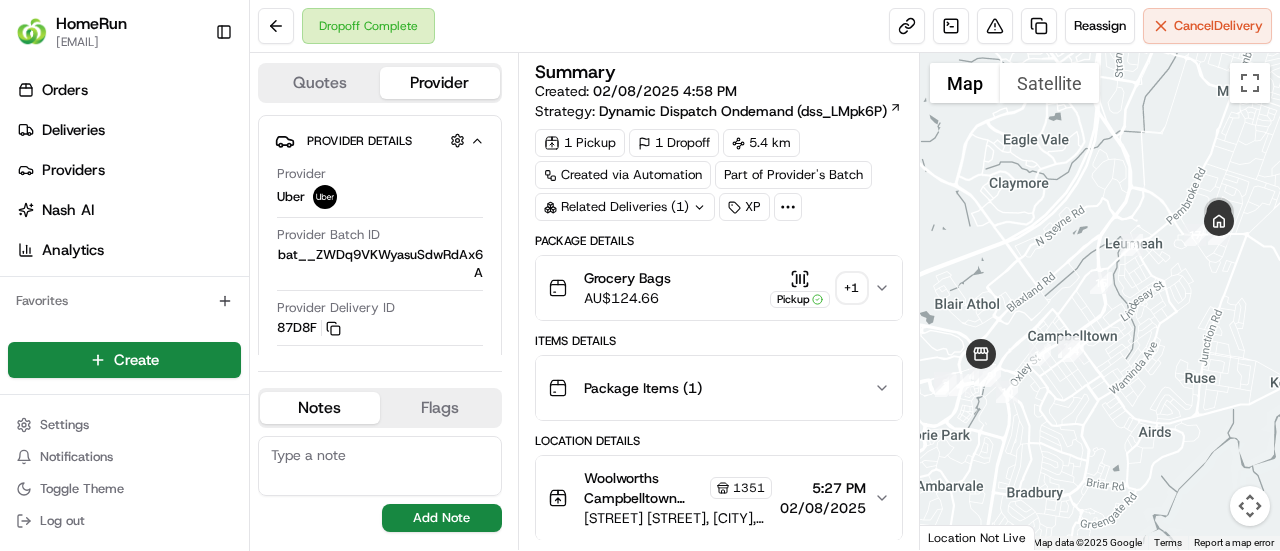 click on "+ 1" at bounding box center (852, 288) 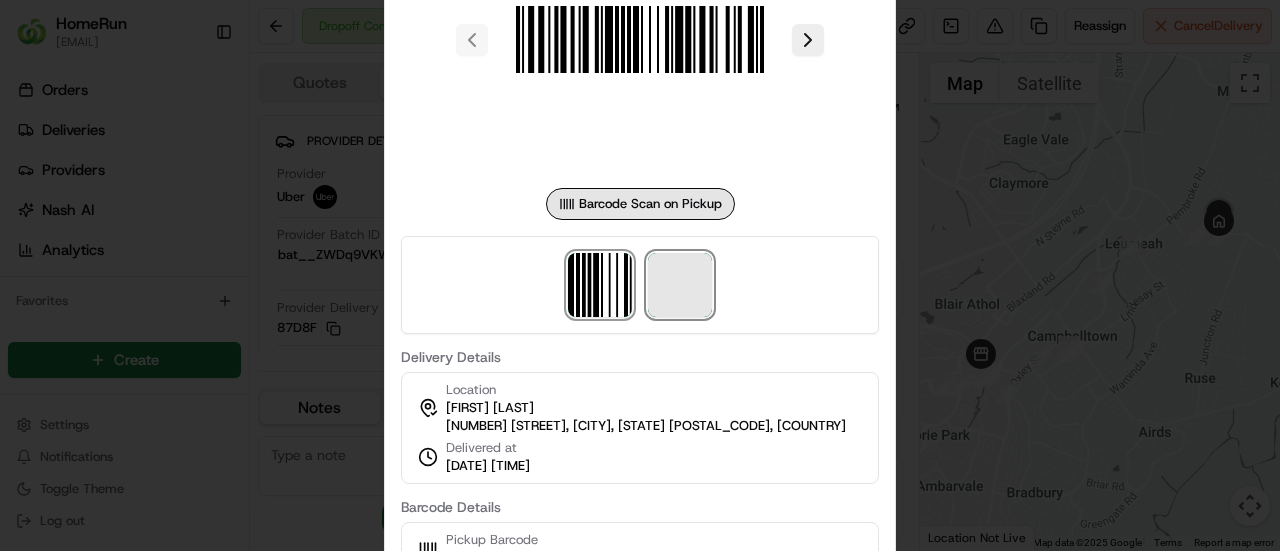 click at bounding box center [680, 285] 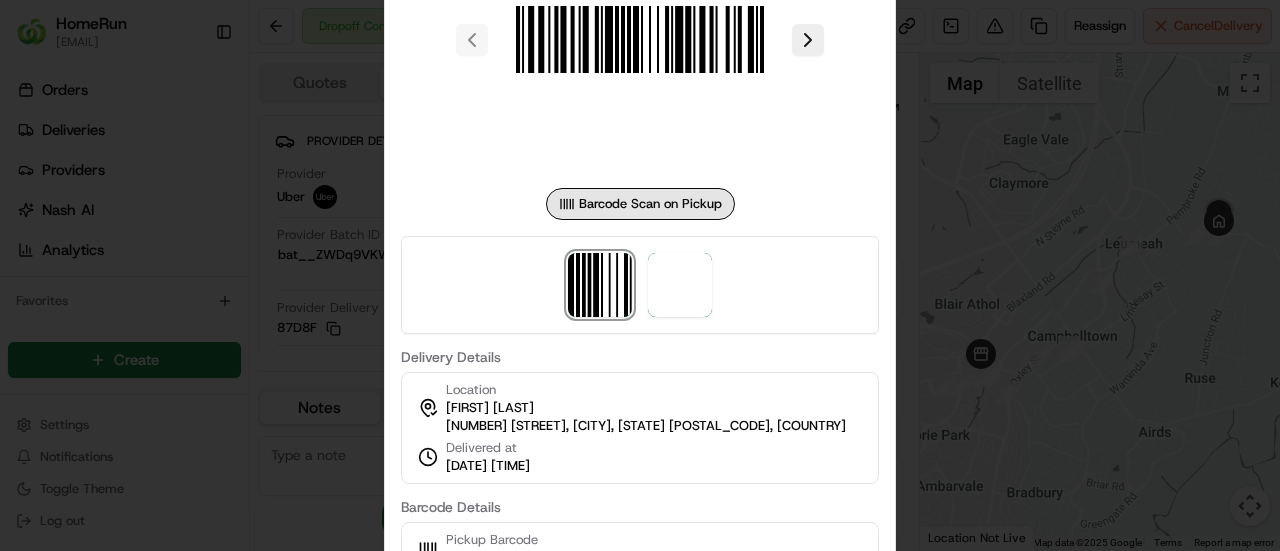 click at bounding box center (640, 275) 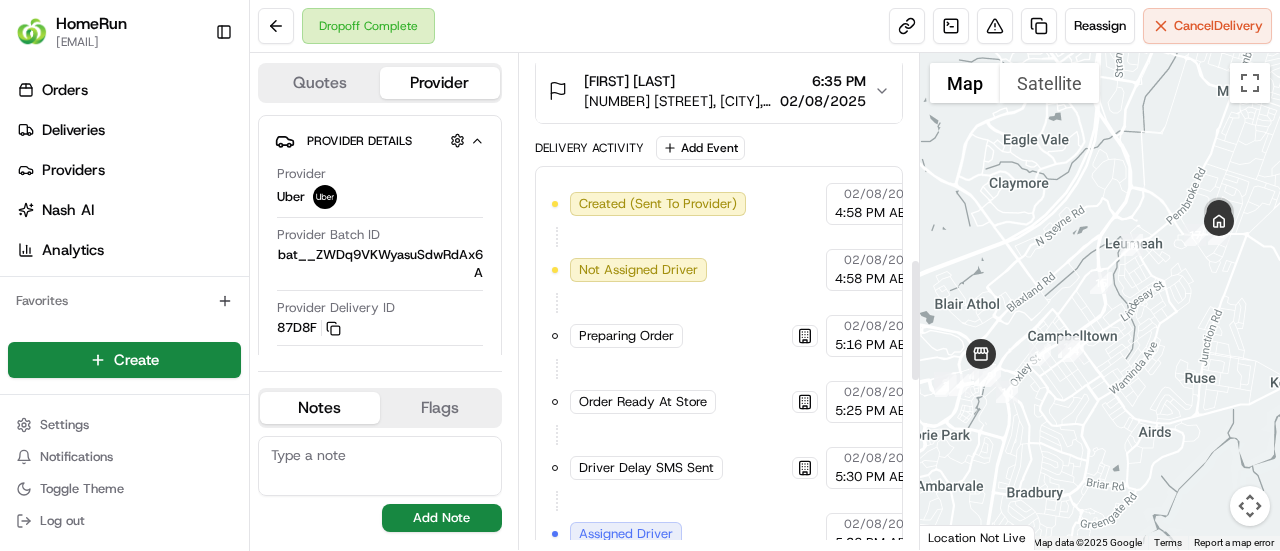 scroll, scrollTop: 400, scrollLeft: 0, axis: vertical 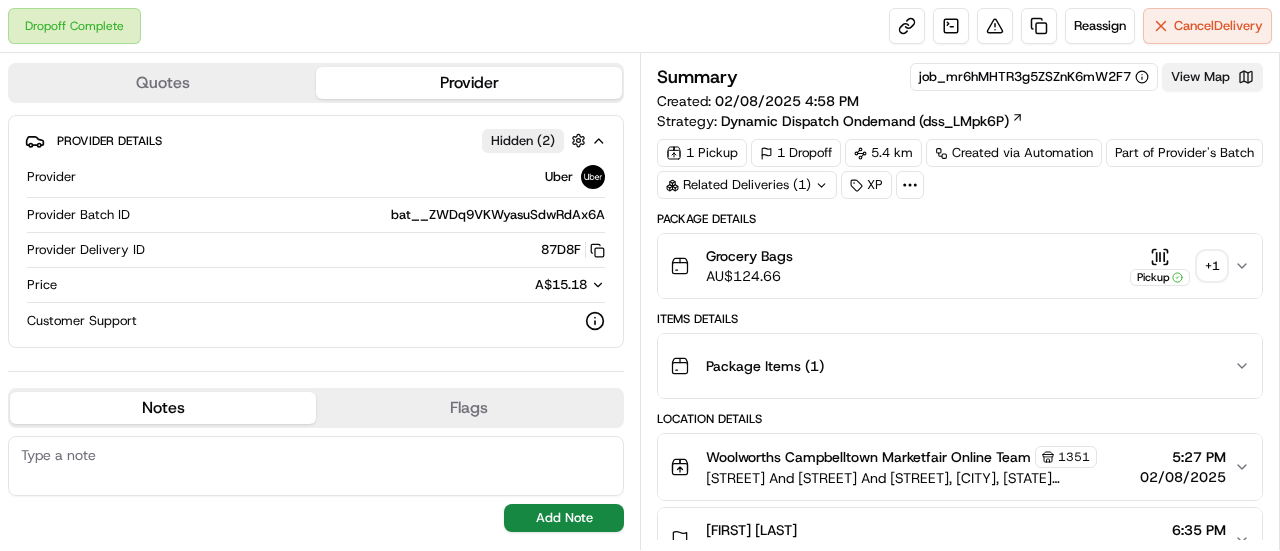 click on "View Map" at bounding box center (1212, 77) 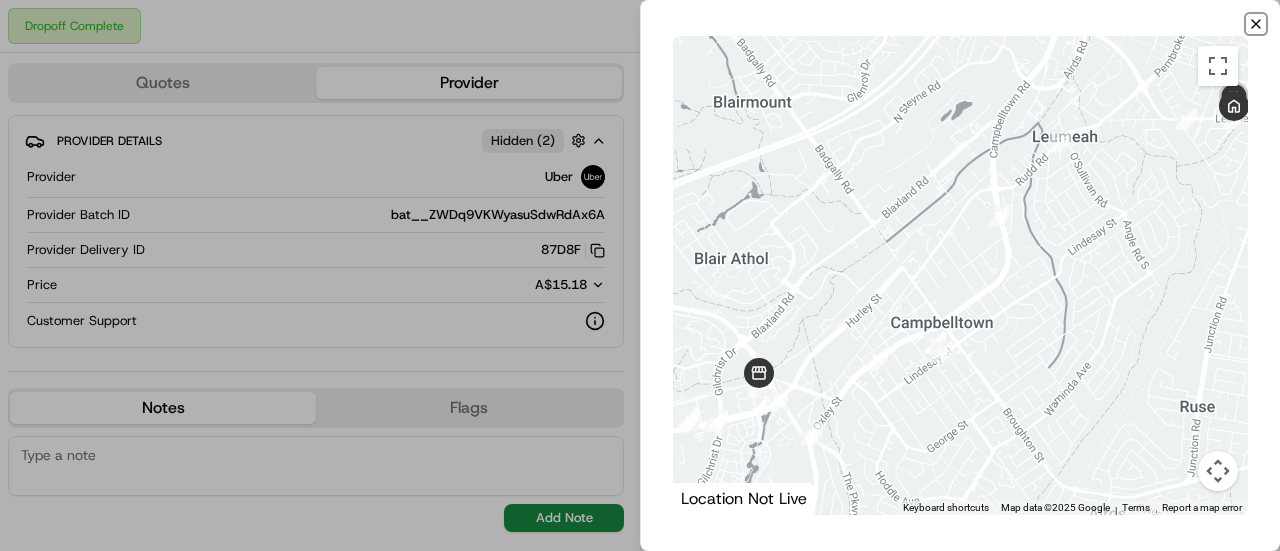 click 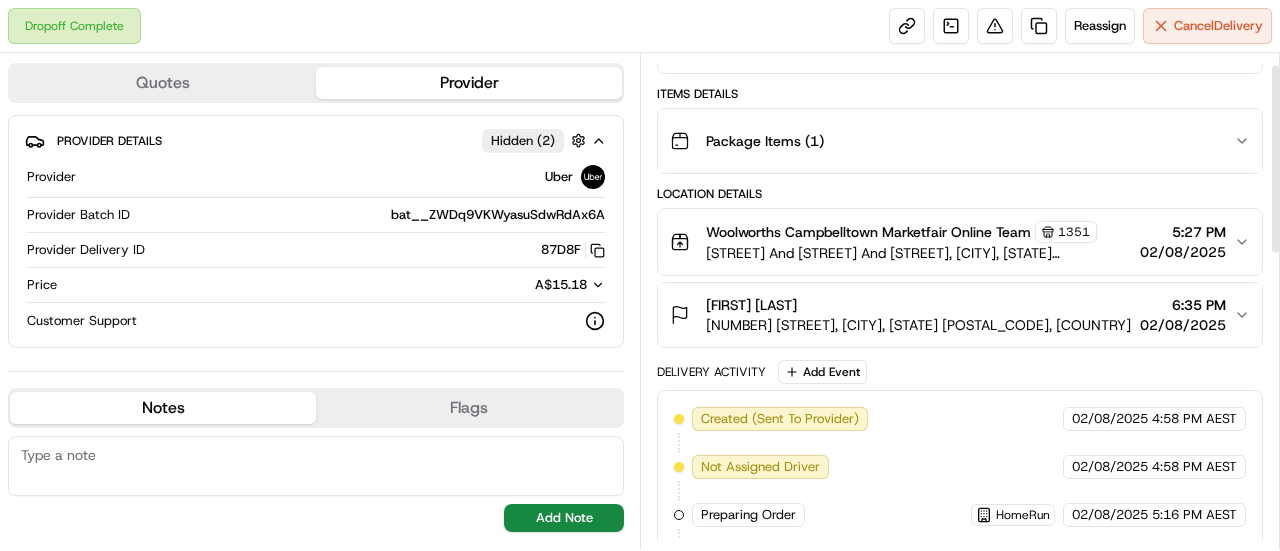 scroll, scrollTop: 400, scrollLeft: 0, axis: vertical 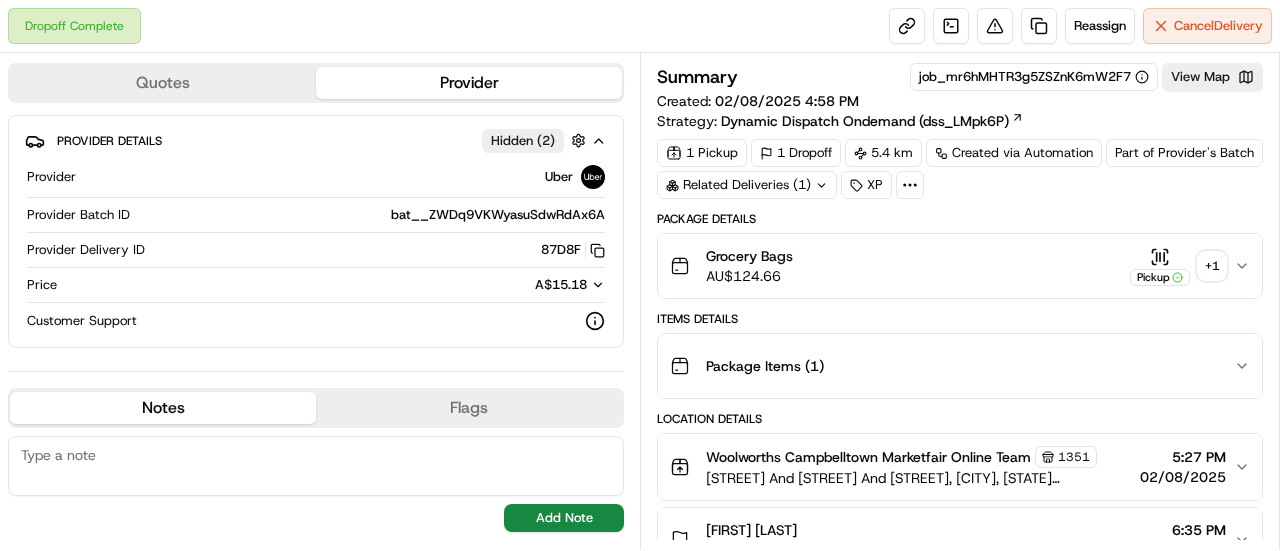 click on "Quotes" at bounding box center (163, 83) 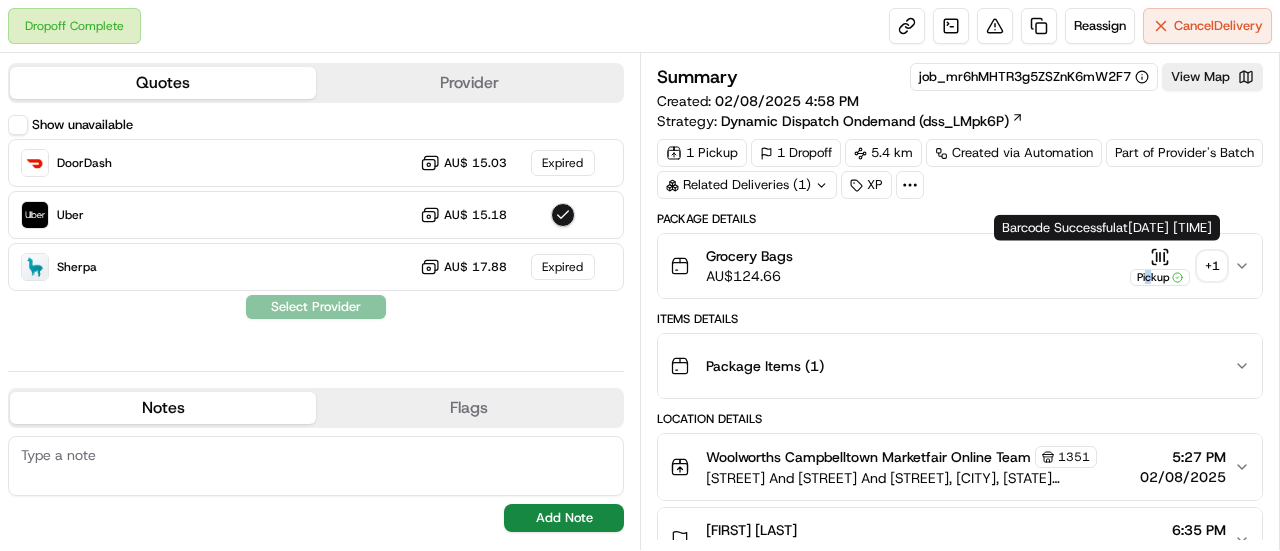 click on "Pickup" at bounding box center (1160, 277) 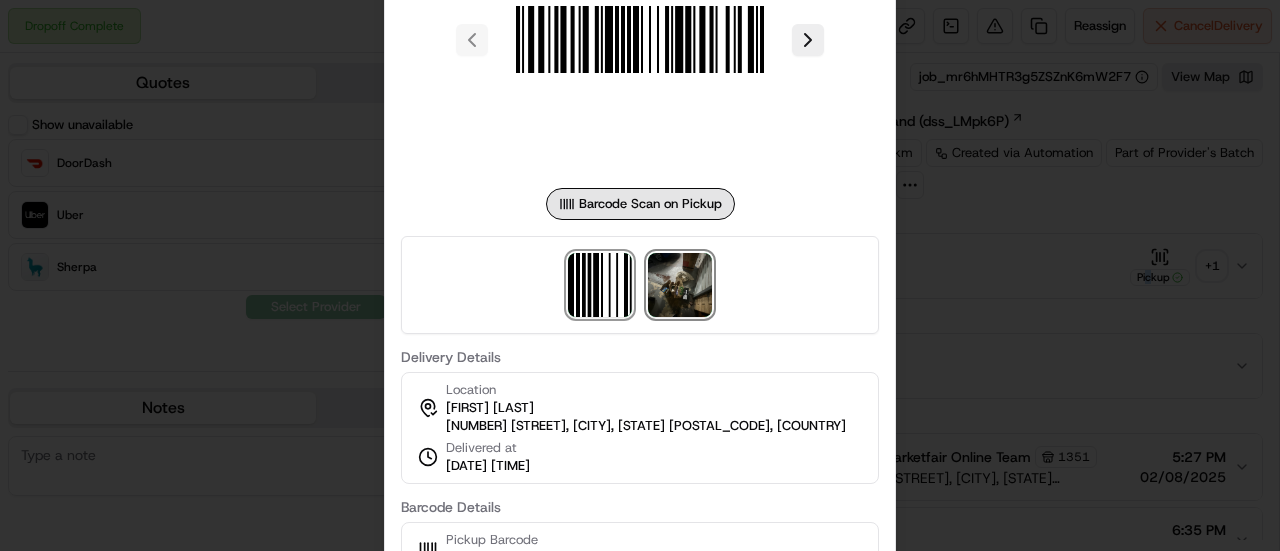 click at bounding box center [680, 285] 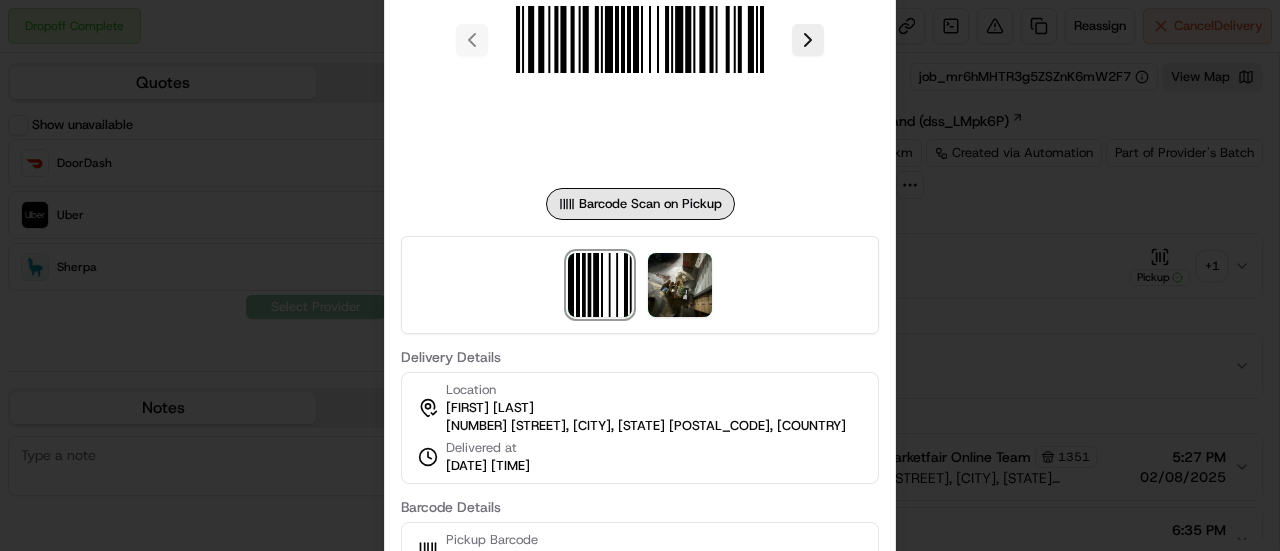 click at bounding box center (640, 275) 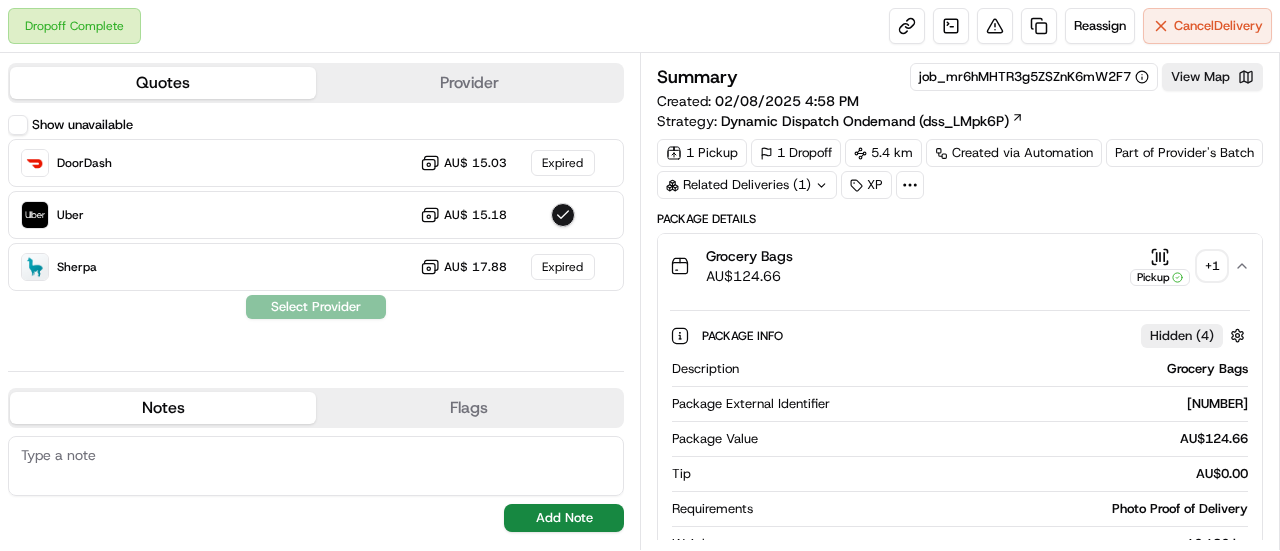 click on "Provider" at bounding box center (469, 83) 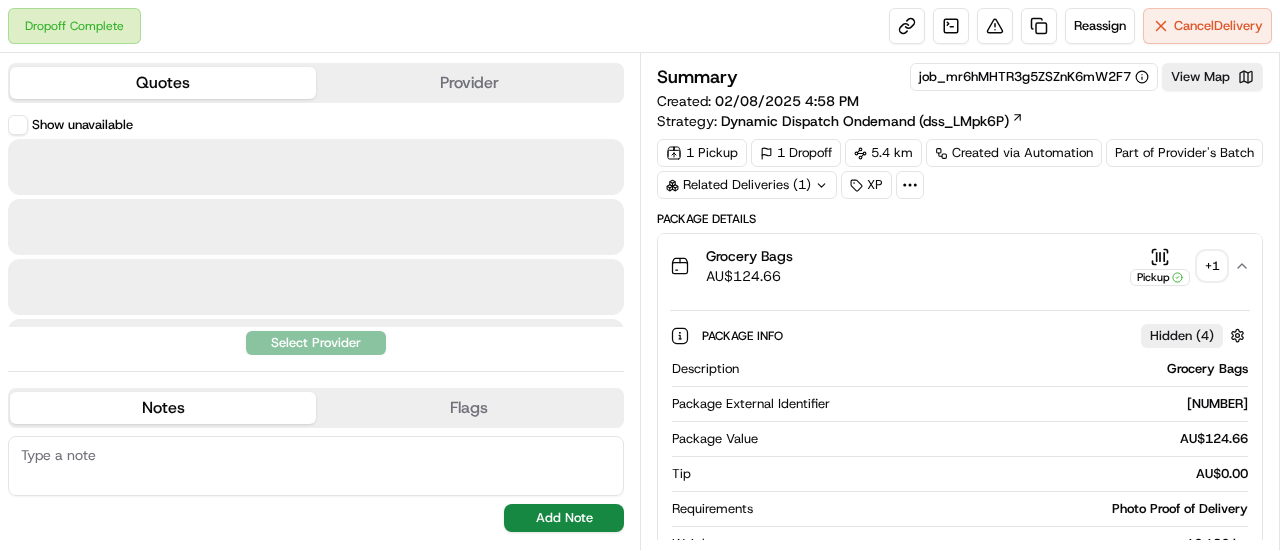 click on "Quotes" at bounding box center [163, 83] 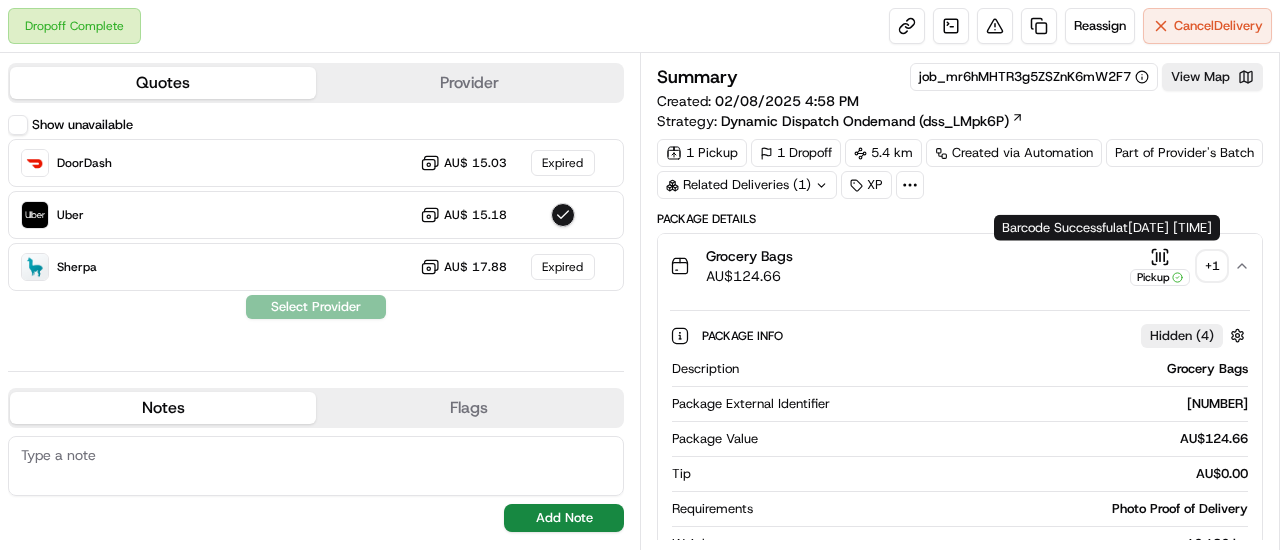 click on "Pickup" at bounding box center (1160, 277) 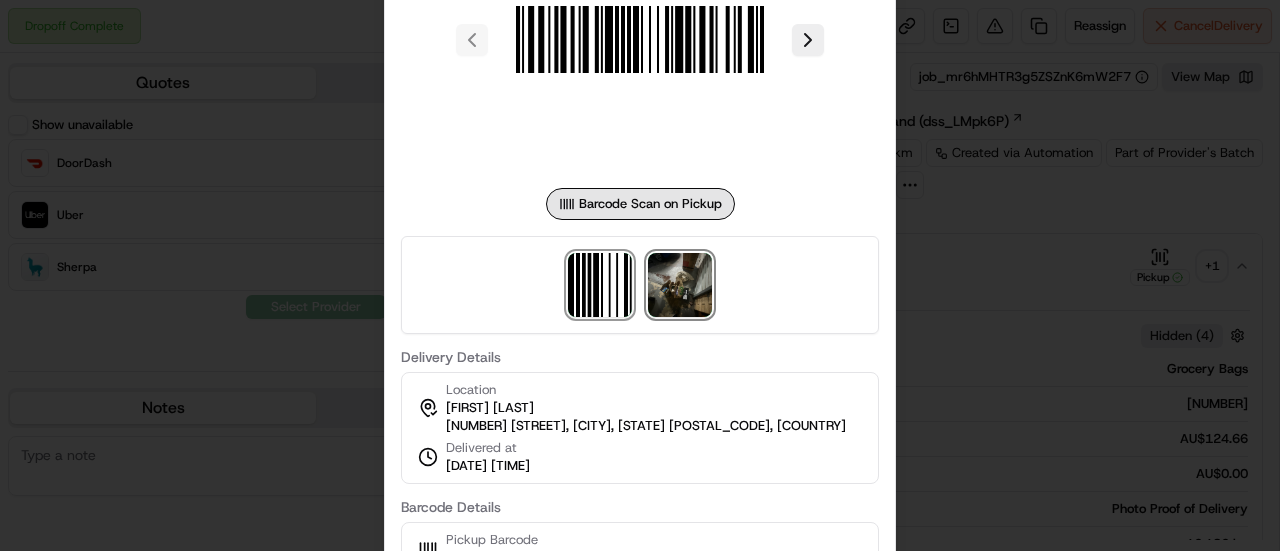 click at bounding box center (680, 285) 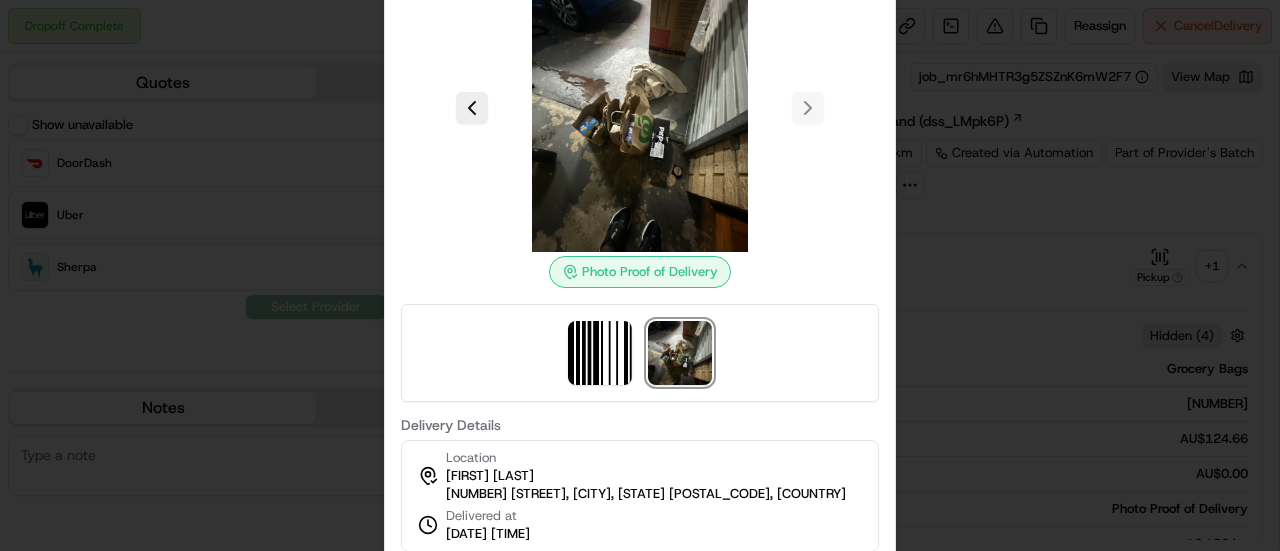 drag, startPoint x: 957, startPoint y: 301, endPoint x: 938, endPoint y: 313, distance: 22.472204 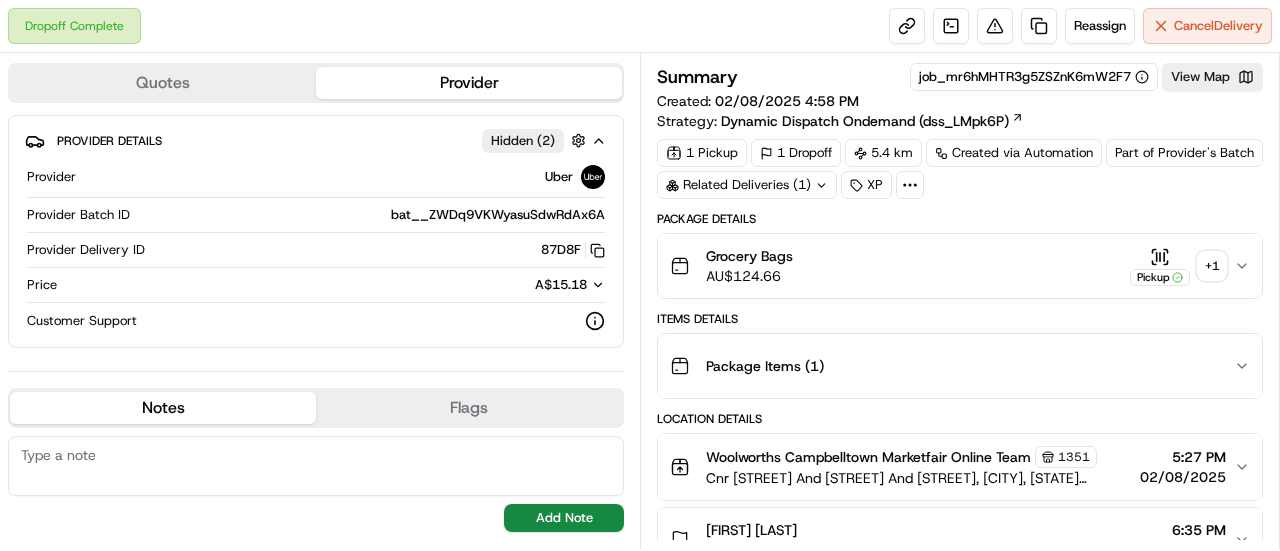 scroll, scrollTop: 0, scrollLeft: 0, axis: both 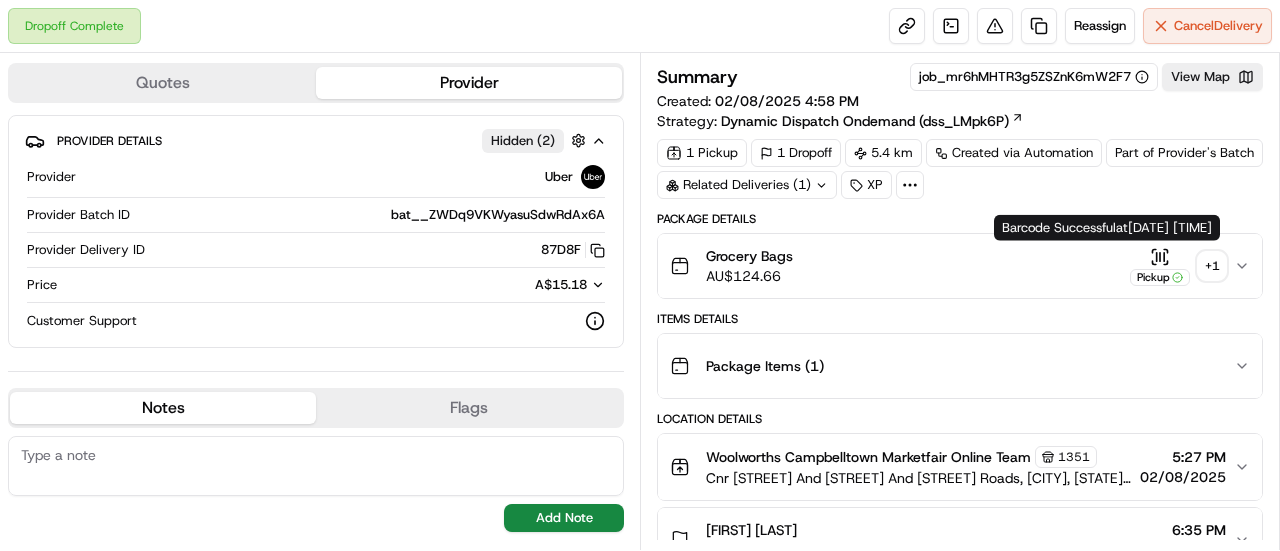 click 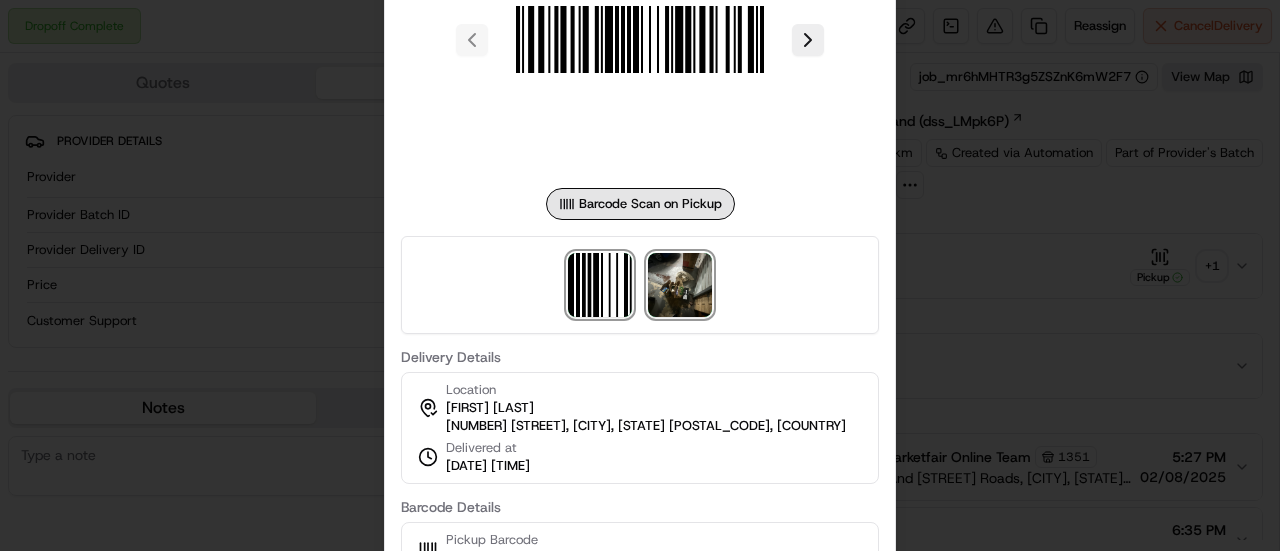 click at bounding box center [680, 285] 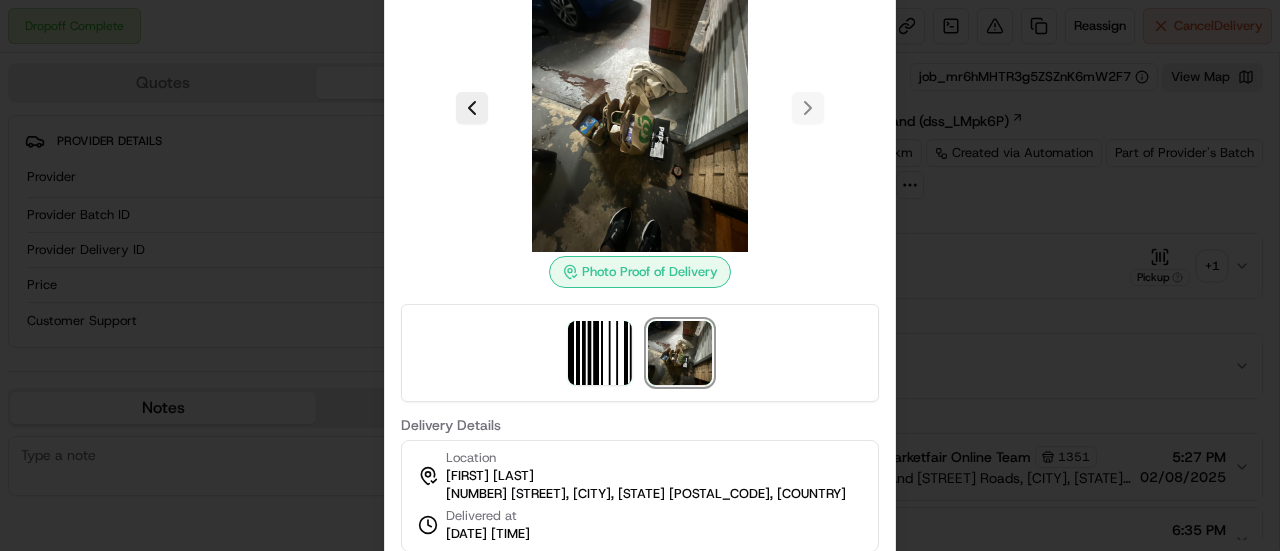 click at bounding box center (640, 275) 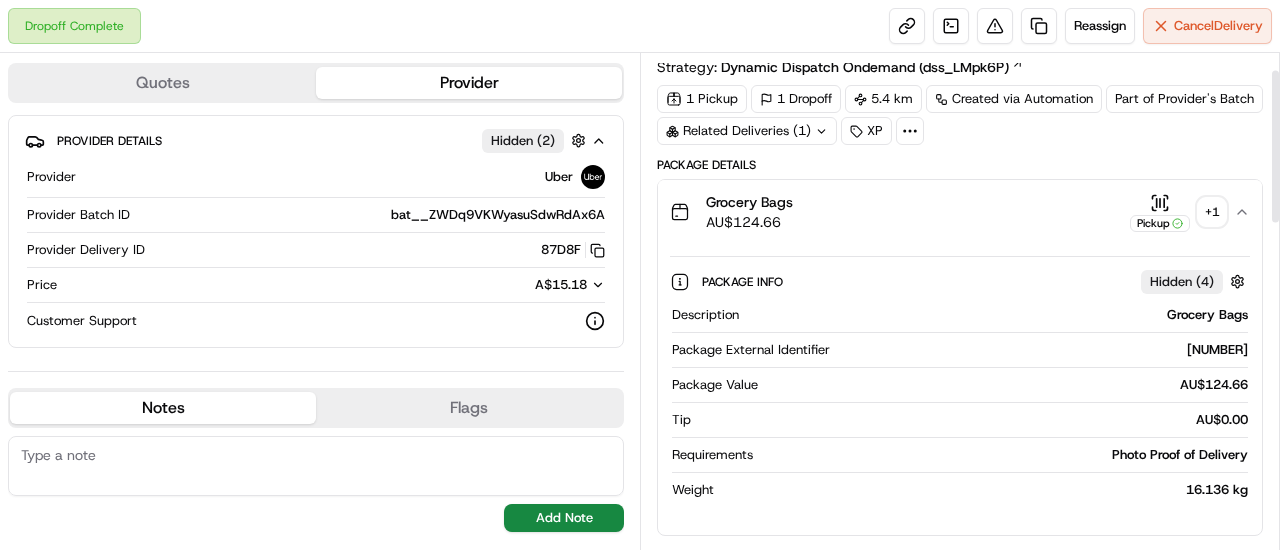 scroll, scrollTop: 200, scrollLeft: 0, axis: vertical 